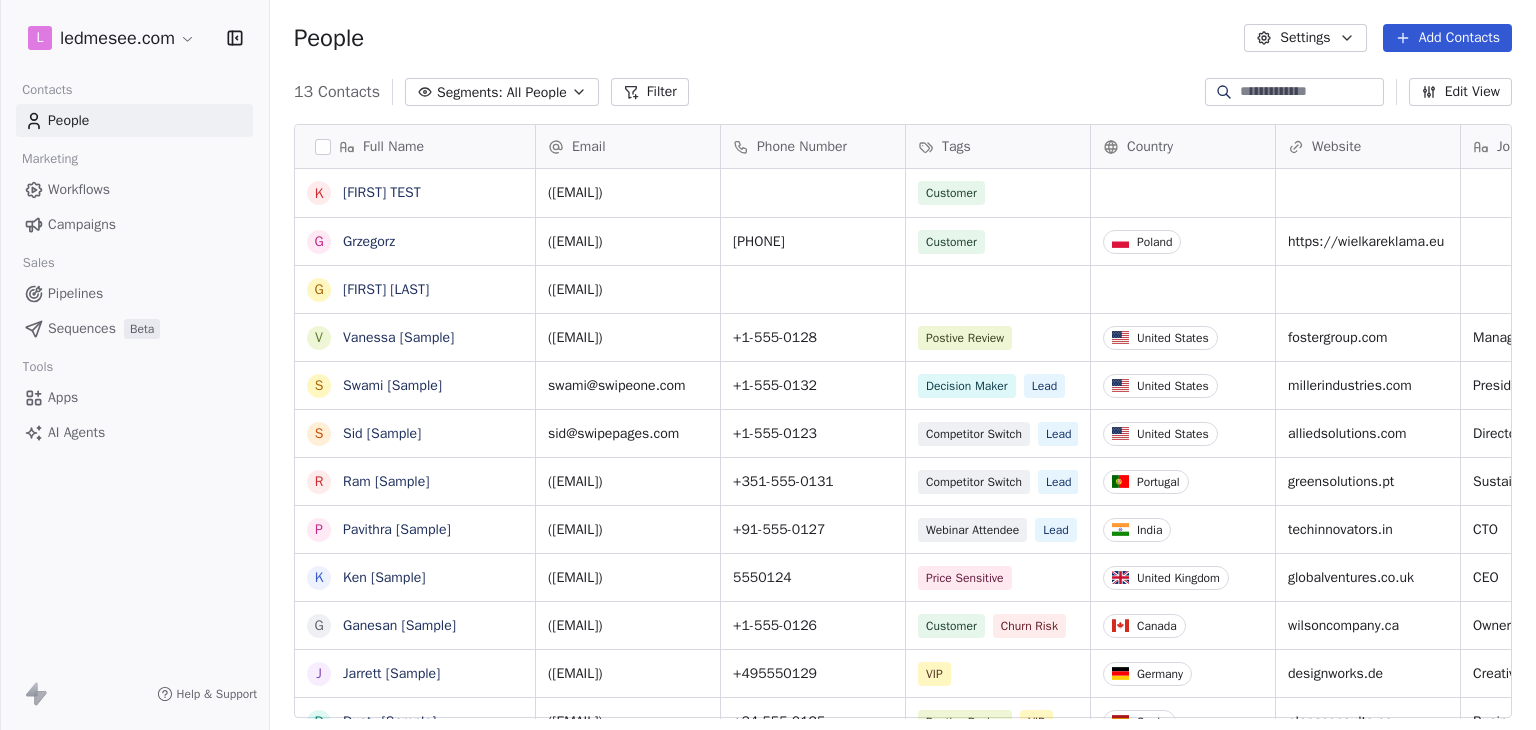 scroll, scrollTop: 0, scrollLeft: 0, axis: both 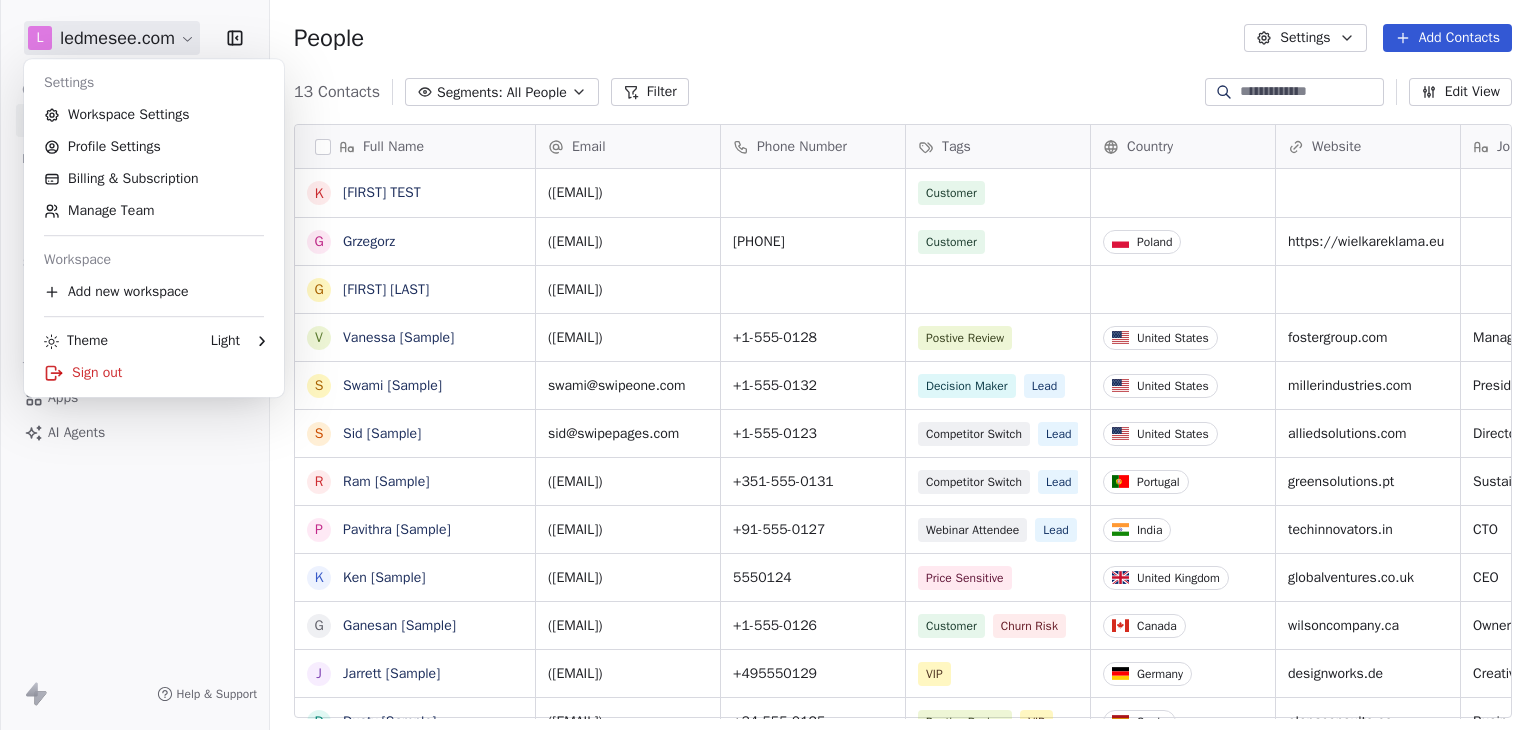 click on "Contacts People Marketing Workflows Campaigns Sales Pipelines Sequences Beta Tools Apps AI Agents Help & Support People Settings Add Contacts 13 Contacts Segments: All People Filter Edit View Tag Add to Sequence Export Full Name K [FIRST] TEST G [FIRST] G [FIRST] [LAST] V [SAMPLE] S [SAMPLE] S [SAMPLE] R [SAMPLE] P [SAMPLE] K [SAMPLE] G [SAMPLE] J [SAMPLE] D [SAMPLE] C [SAMPLE] Email Phone Number Tags Country Website Job Title Status Contact Source NPS Score ([EMAIL]) [PHONE] Customer [FIRST] ([EMAIL]) [PHONE] Customer [COUNTRY] [WEBSITE] Osobiście ([EMAIL]) [PHONE] Postive Review [COUNTRY] [WEBSITE] Managing Director Closed Won Referral 9 ([EMAIL]) [PHONE] Decision Maker Lead [COUNTRY] [WEBSITE] President New Lead Social Media 9 ([EMAIL]) [PHONE] Competitor Switch Lead [COUNTRY] [WEBSITE] Lead" at bounding box center (768, 365) 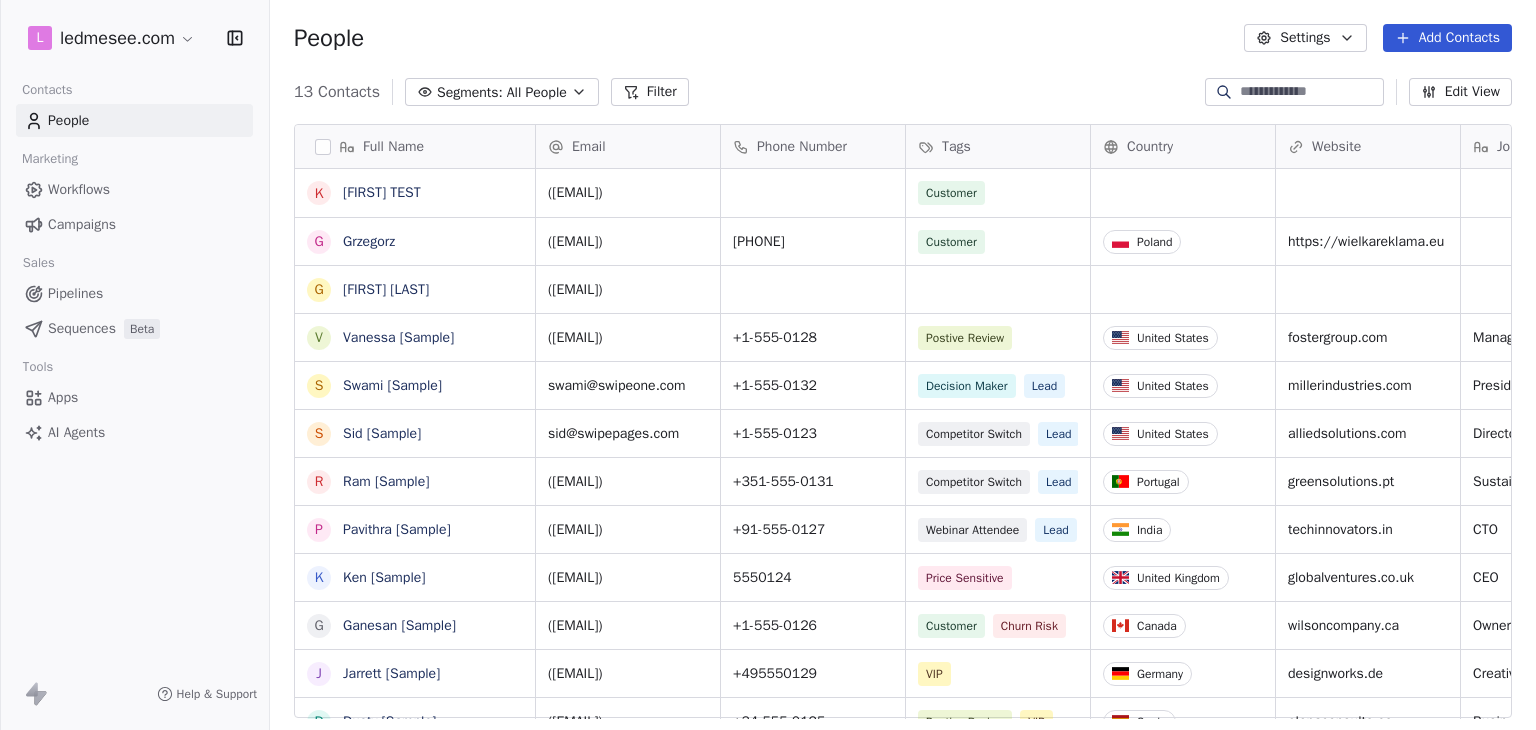 click on "Workflows" at bounding box center (79, 189) 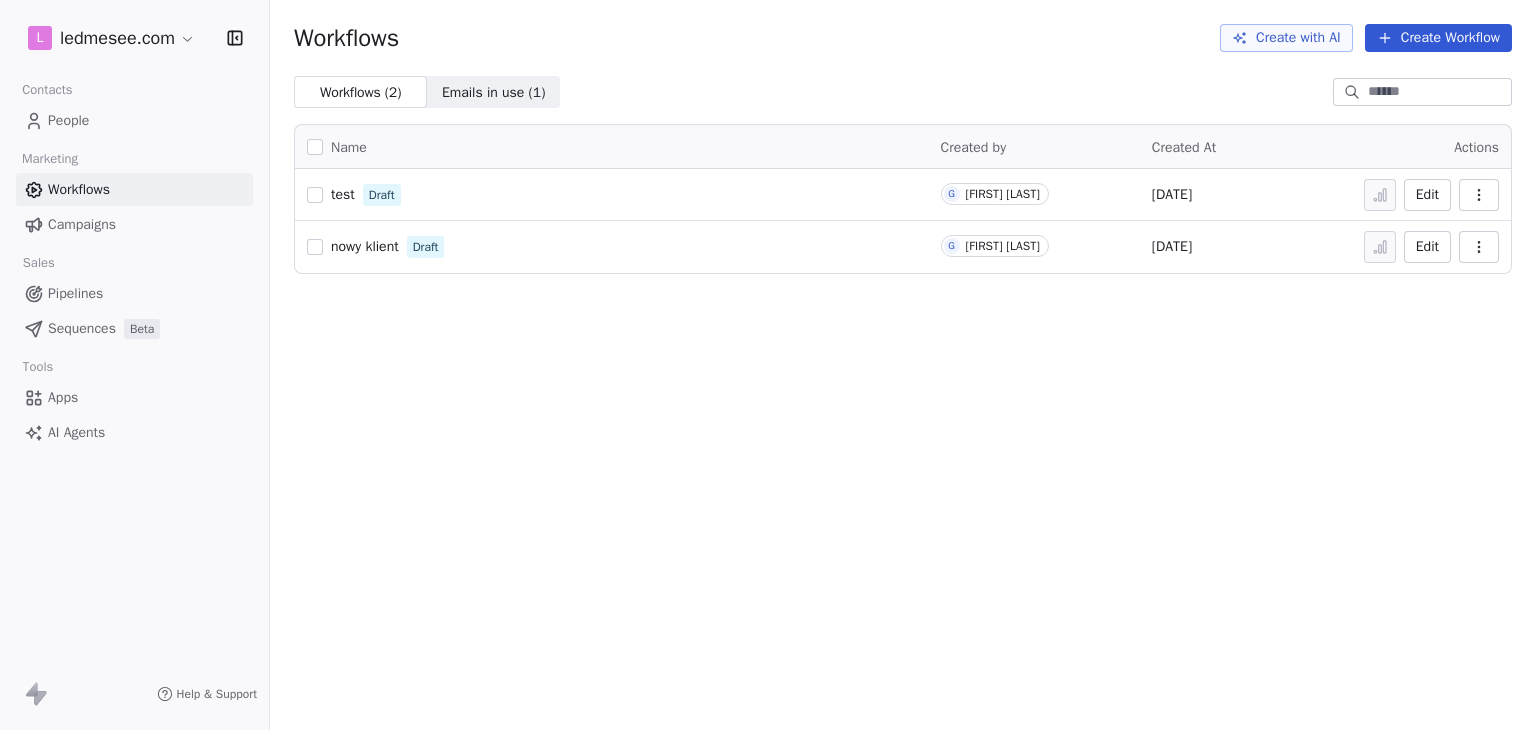 click on "Sequences" at bounding box center (82, 328) 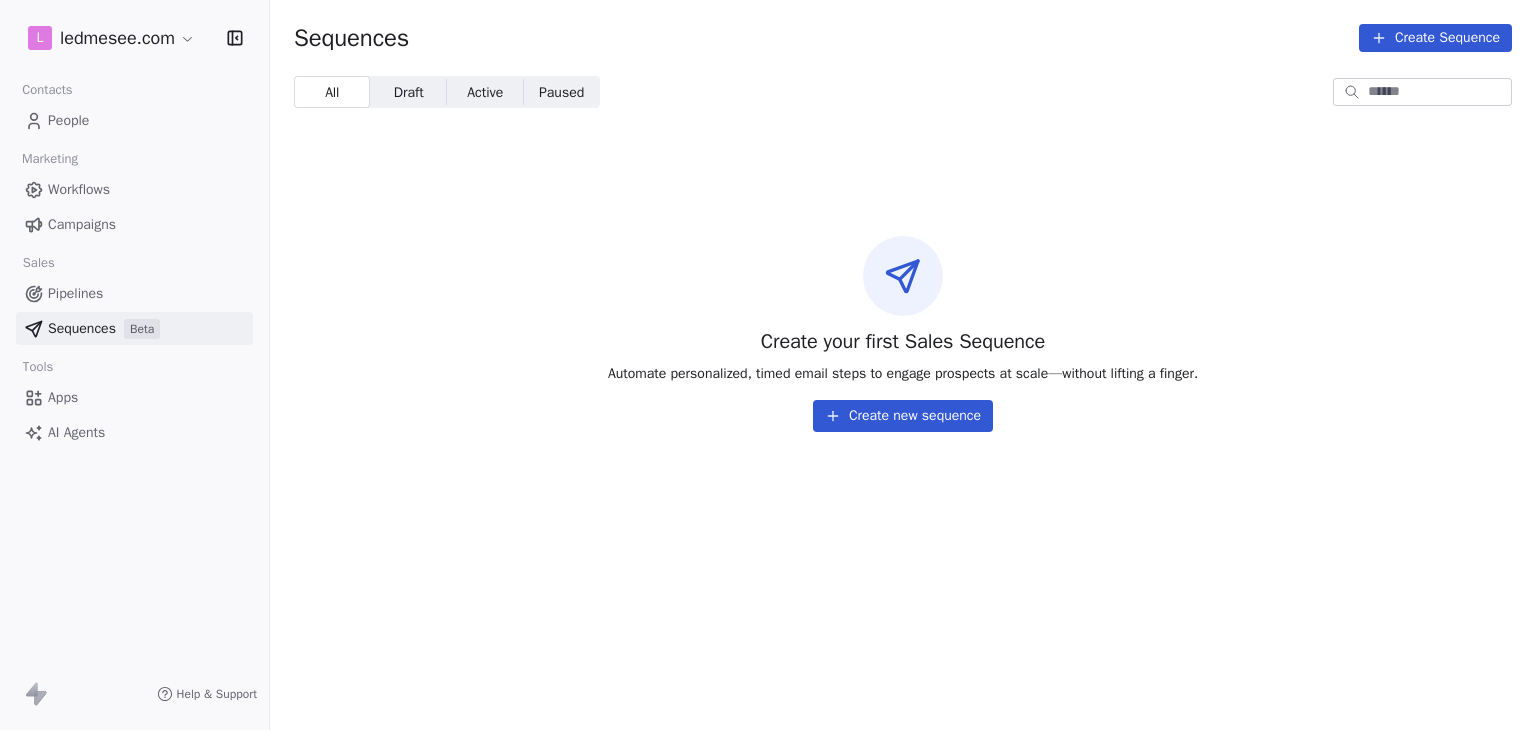 click on "Pipelines" at bounding box center (134, 293) 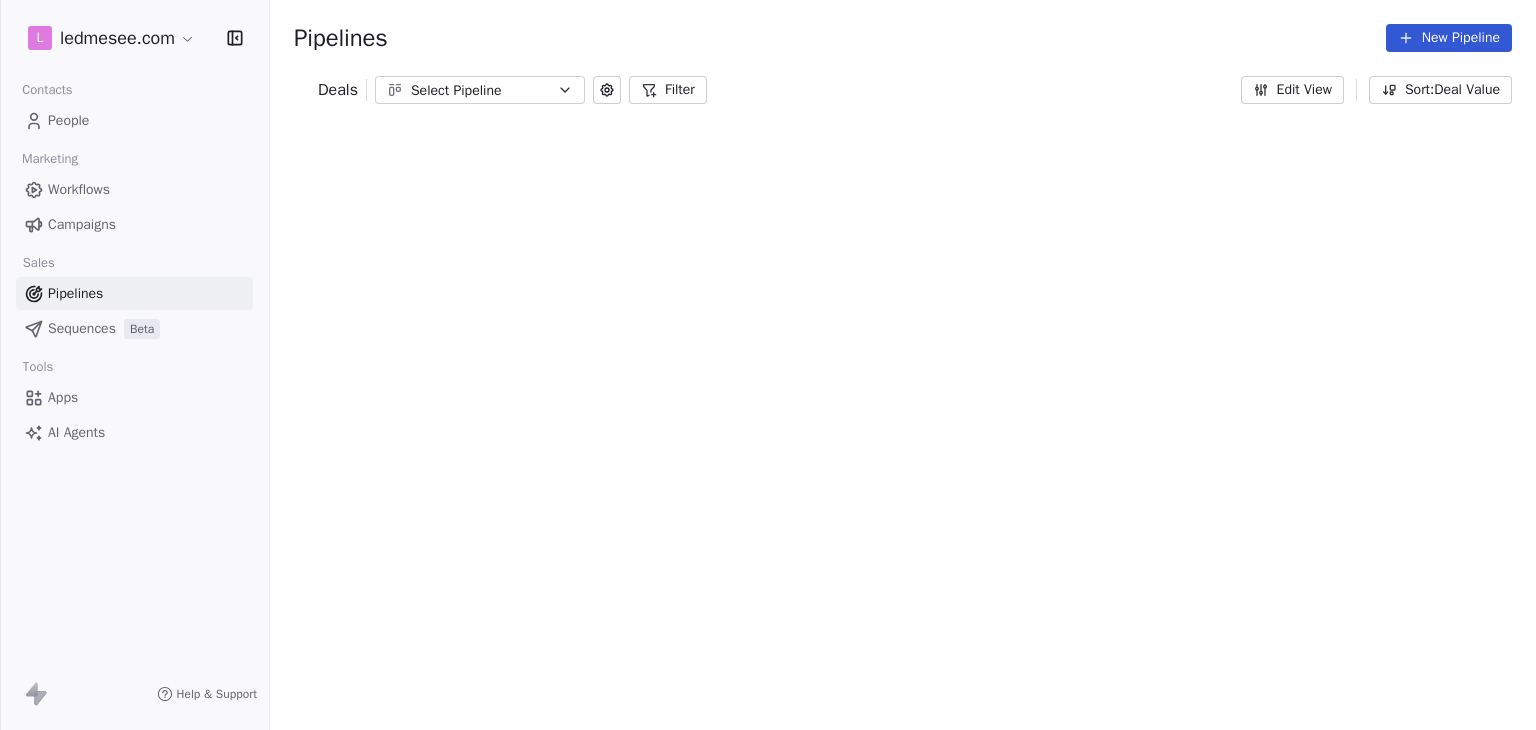 click on "Contacts People Marketing Workflows Campaigns Sales Pipelines Sequences Beta Tools Apps AI Agents Help & Support Pipelines New Pipeline Deals Select Pipeline Filter Edit View Sort: Deal Value To pick up a draggable item, press the space bar. While dragging, use the arrow keys to move the item. Press space again to drop the item in its new position, or press escape to cancel." at bounding box center (768, 365) 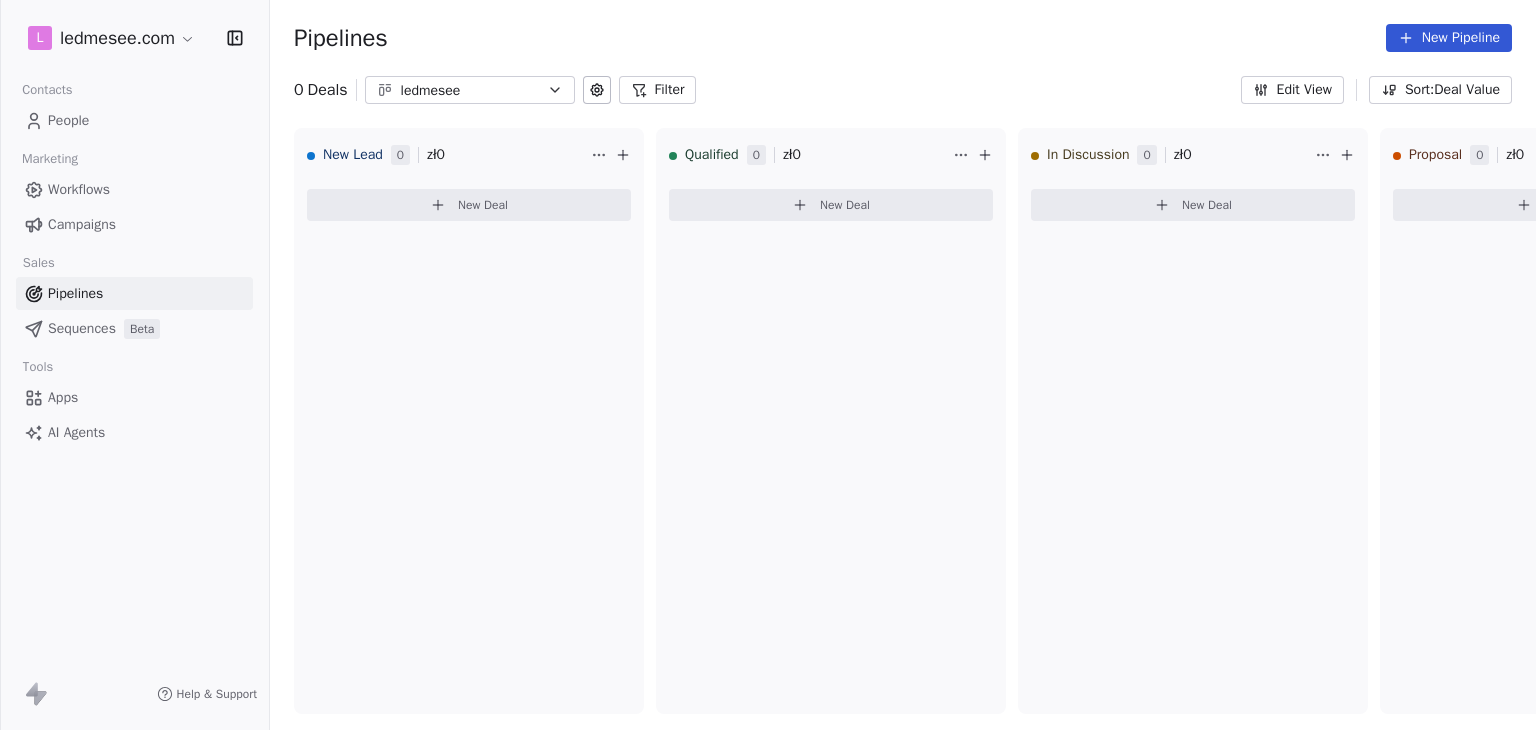 click on "Campaigns" at bounding box center (82, 224) 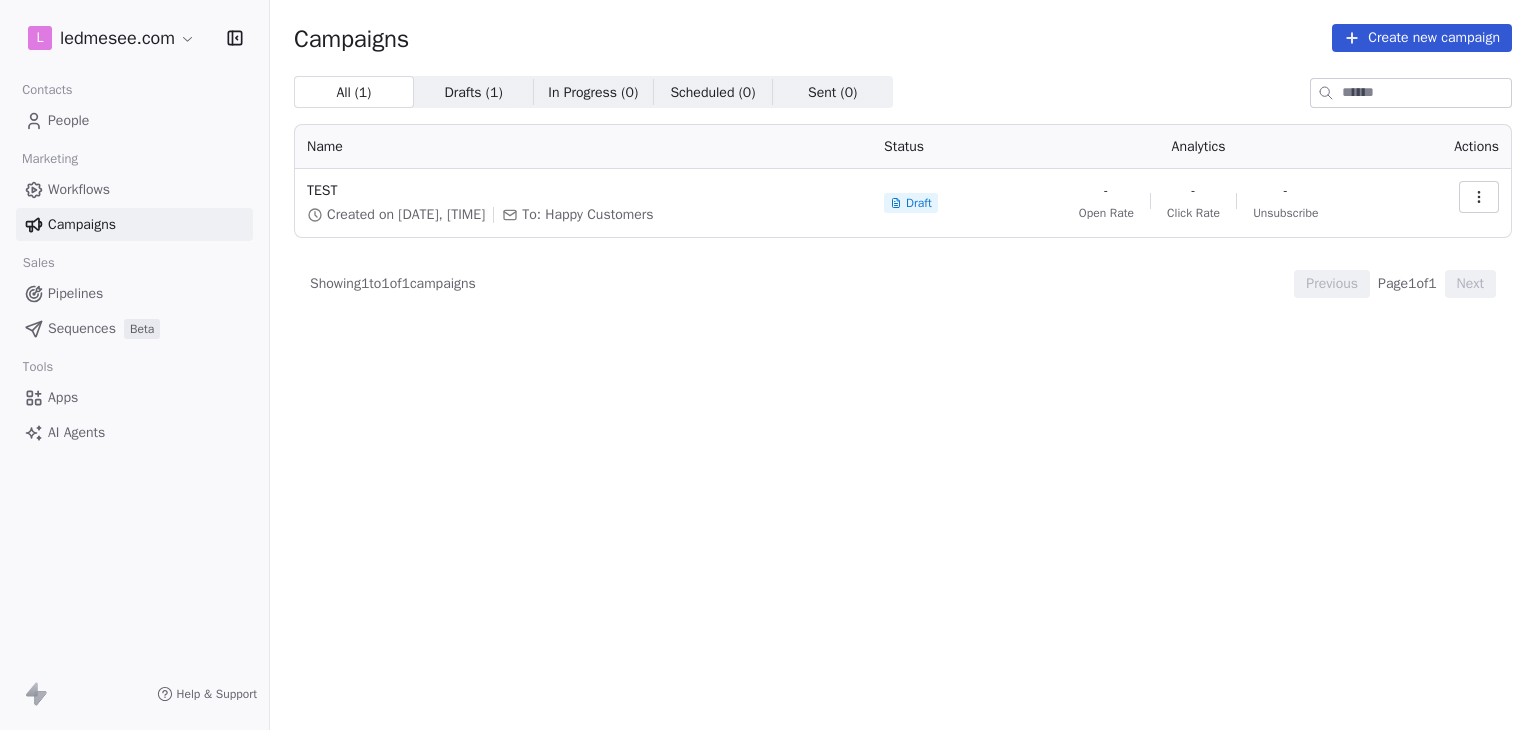 click on "Marketing" at bounding box center (49, 159) 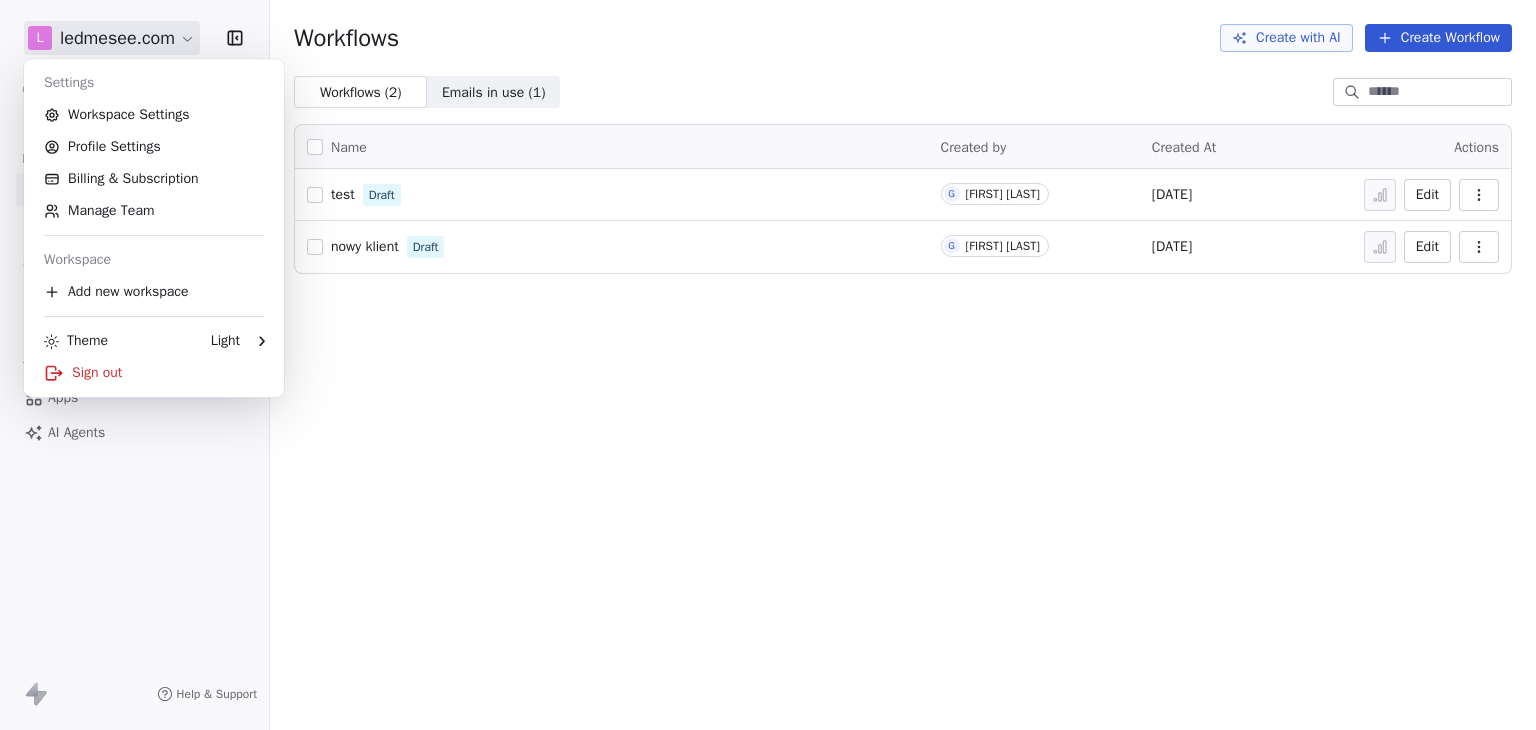 click on "Contacts People Marketing Workflows Campaigns Sales Pipelines Sequences Beta Tools Apps AI Agents Help & Support Workflows Create with AI Create Workflow Workflows ( 2 ) Workflows ( 2 ) Emails in use ( 1 ) Emails in use ( 1 ) Name Created by Created At Actions test Draft G [FIRST] [LAST] [DATE] Edit nowy klient Draft G [FIRST] [LAST] [DATE] Edit Settings Workspace Settings Profile Settings Billing & Subscription Manage Team Workspace Add new workspace Theme Light Sign out" at bounding box center [768, 365] 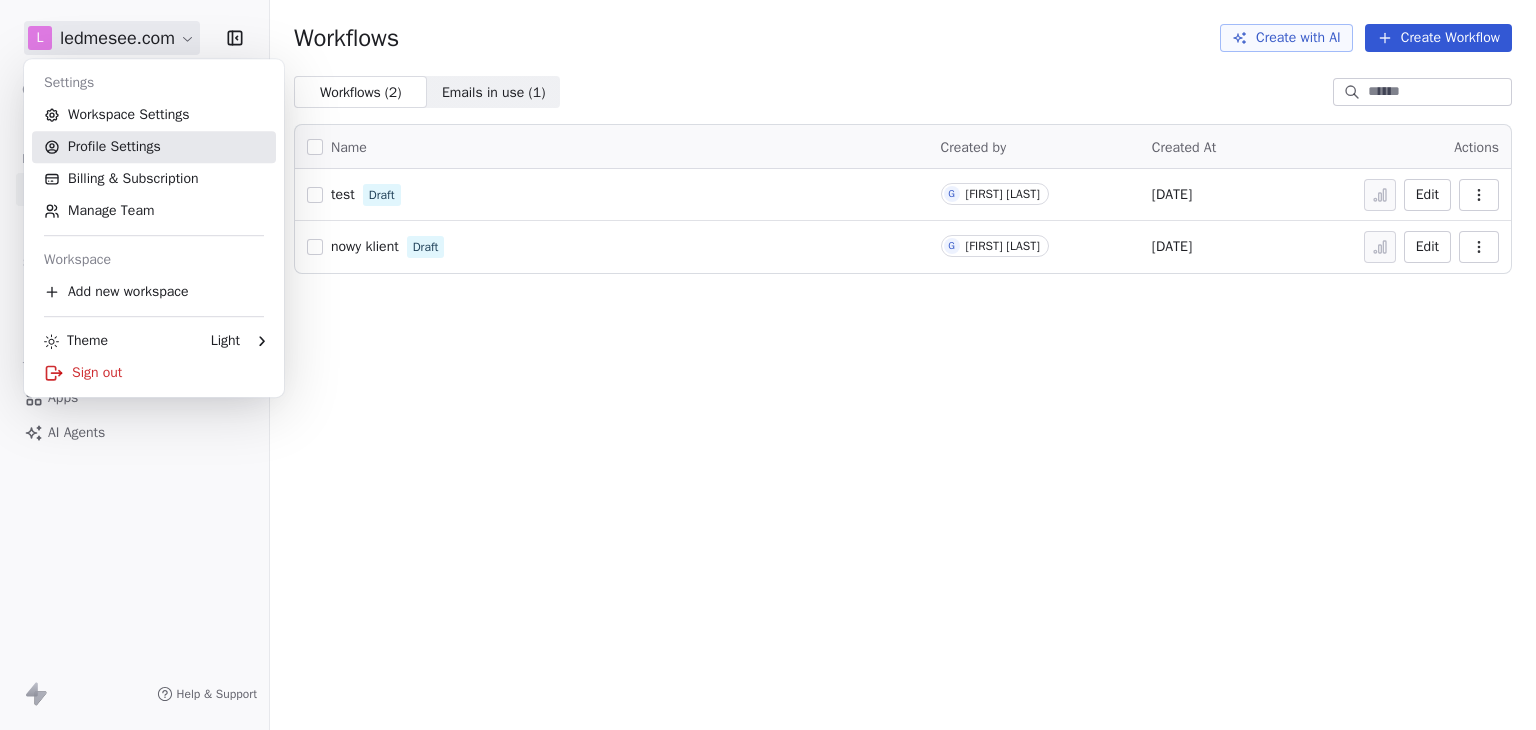 click on "Profile Settings" at bounding box center (154, 147) 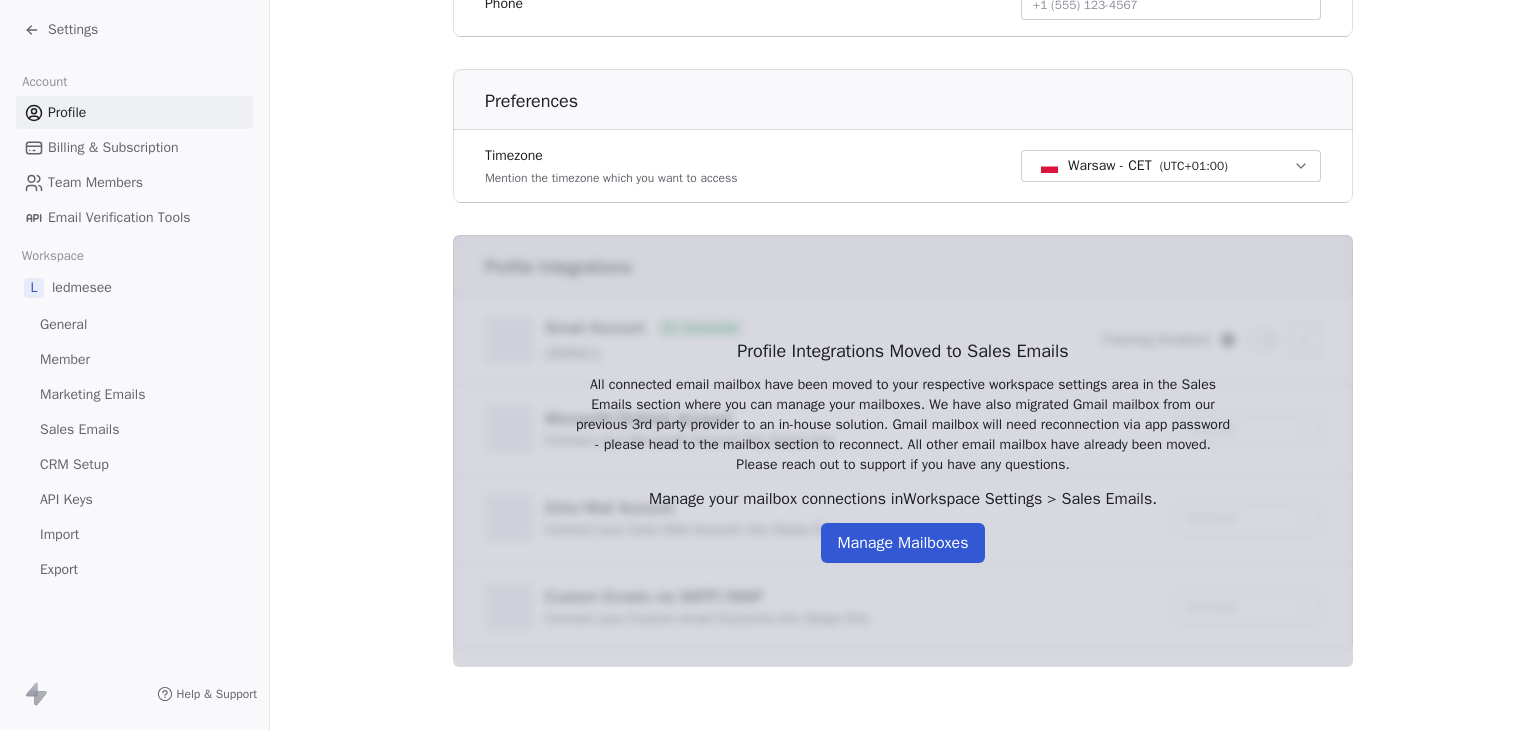 scroll, scrollTop: 111, scrollLeft: 0, axis: vertical 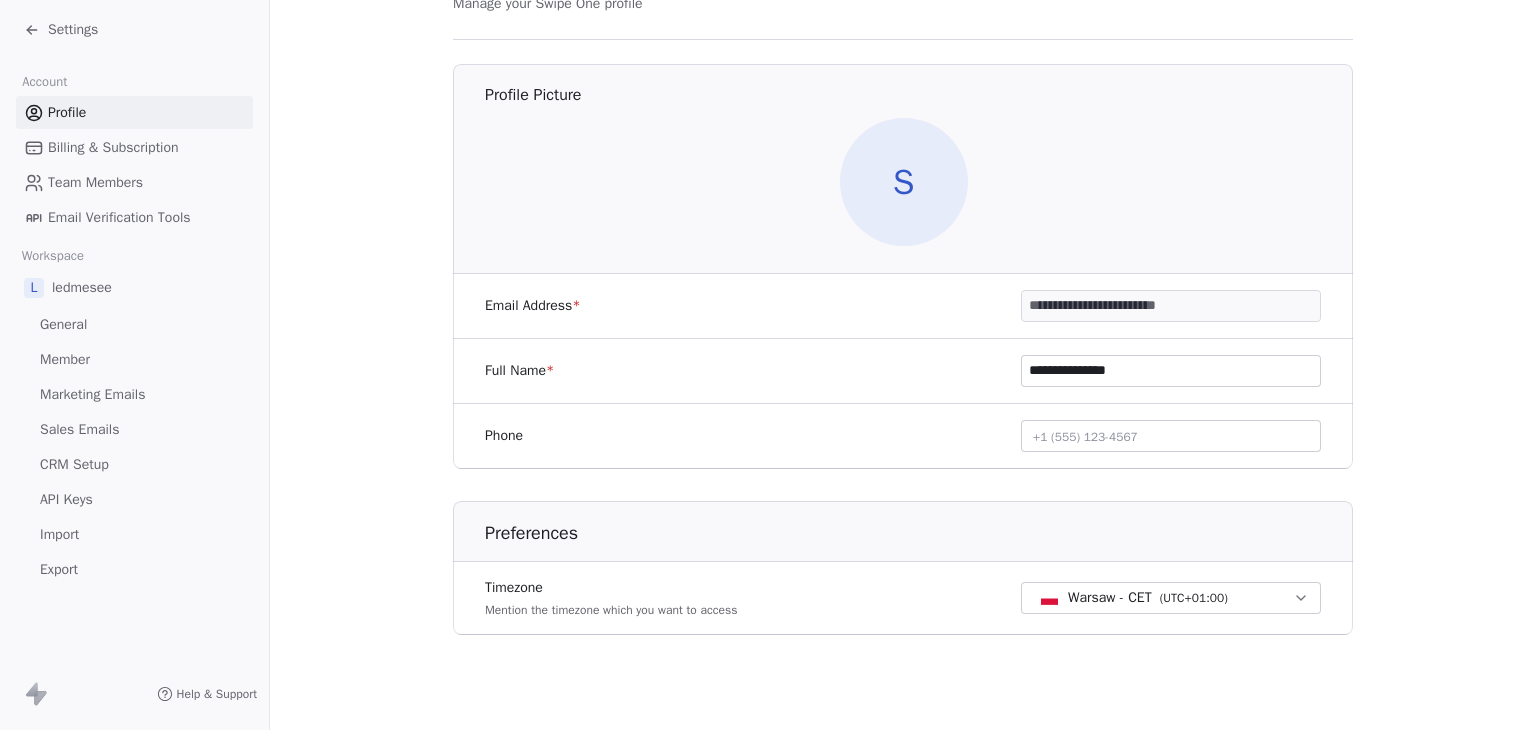 click on "Sales Emails" at bounding box center (79, 429) 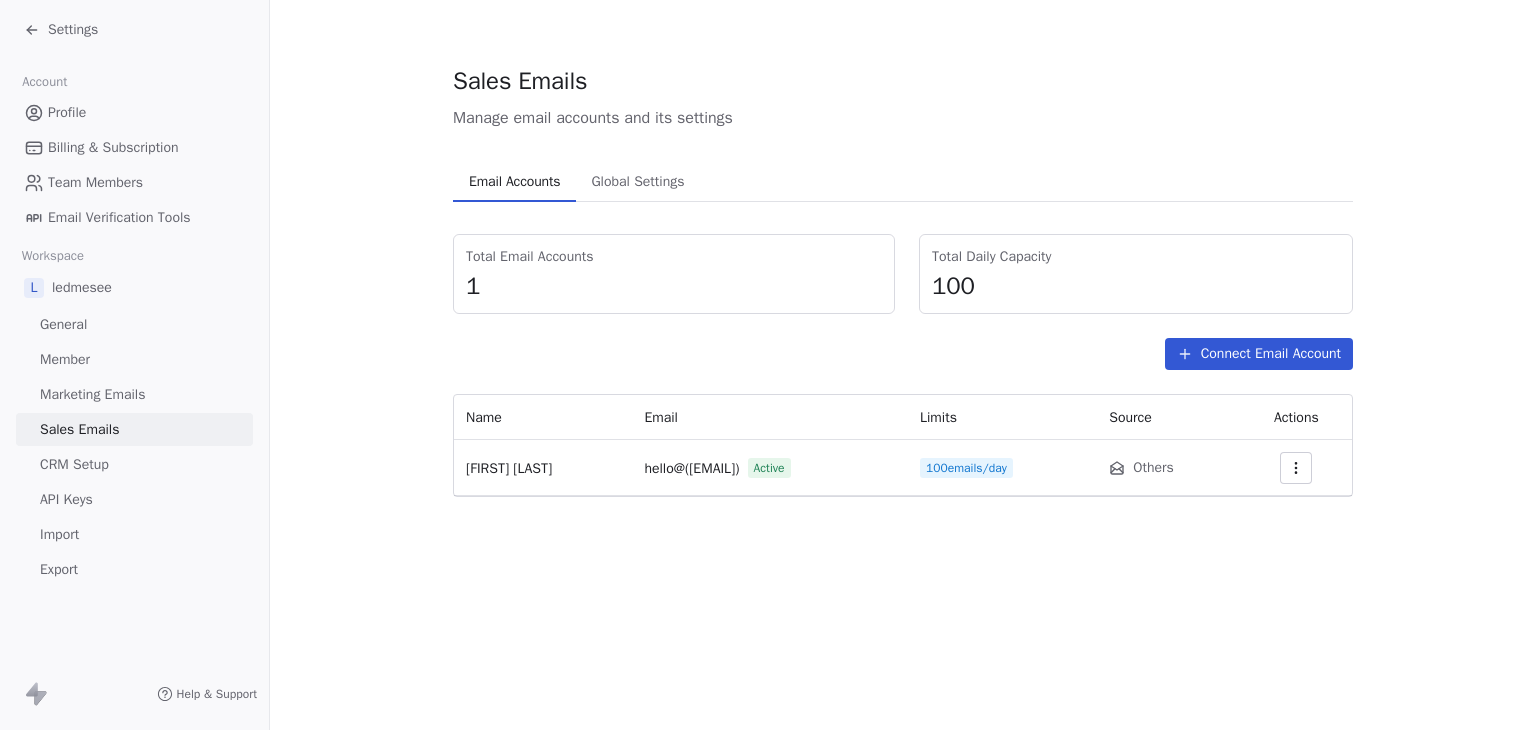 click on "Marketing Emails" at bounding box center (92, 394) 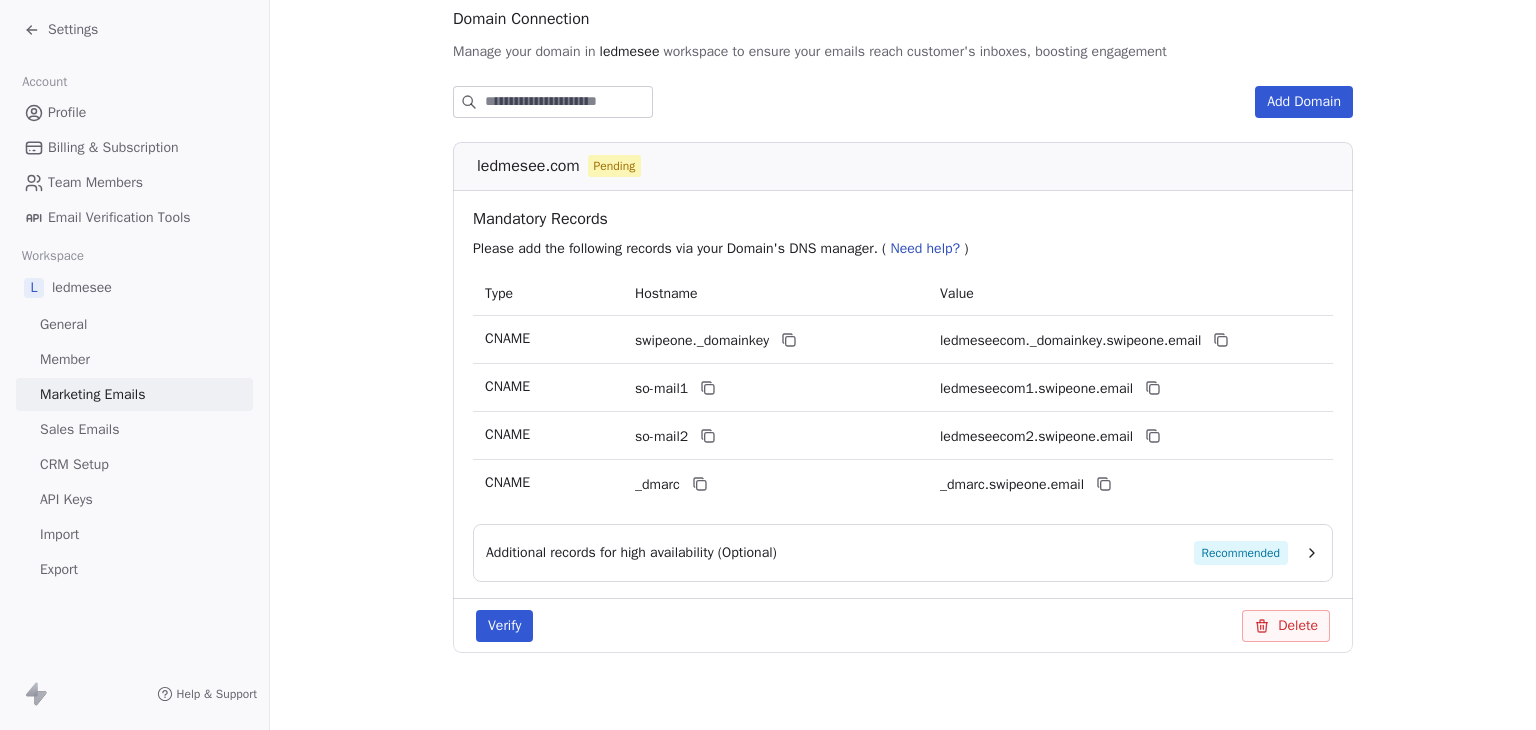 scroll, scrollTop: 250, scrollLeft: 0, axis: vertical 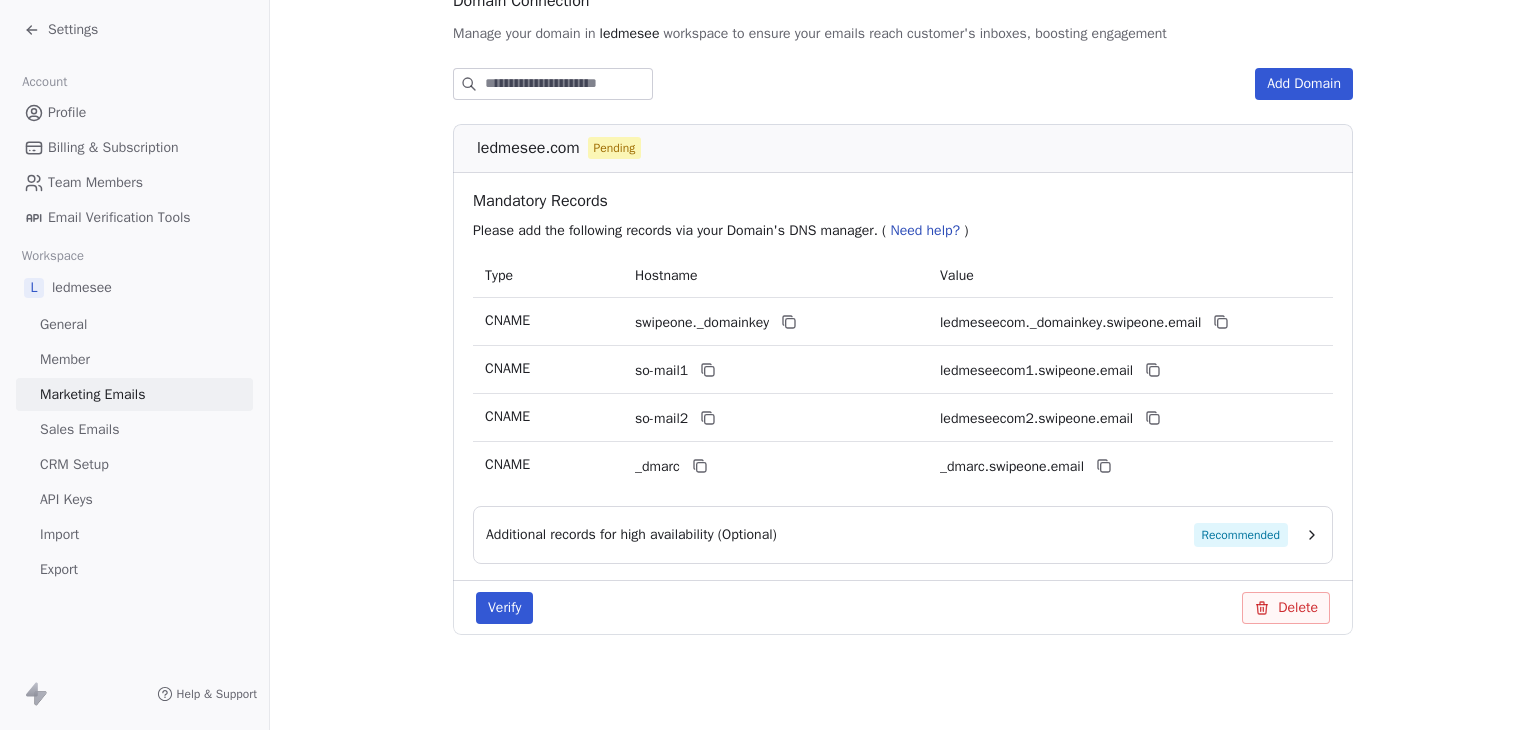 click on "Settings" at bounding box center (73, 30) 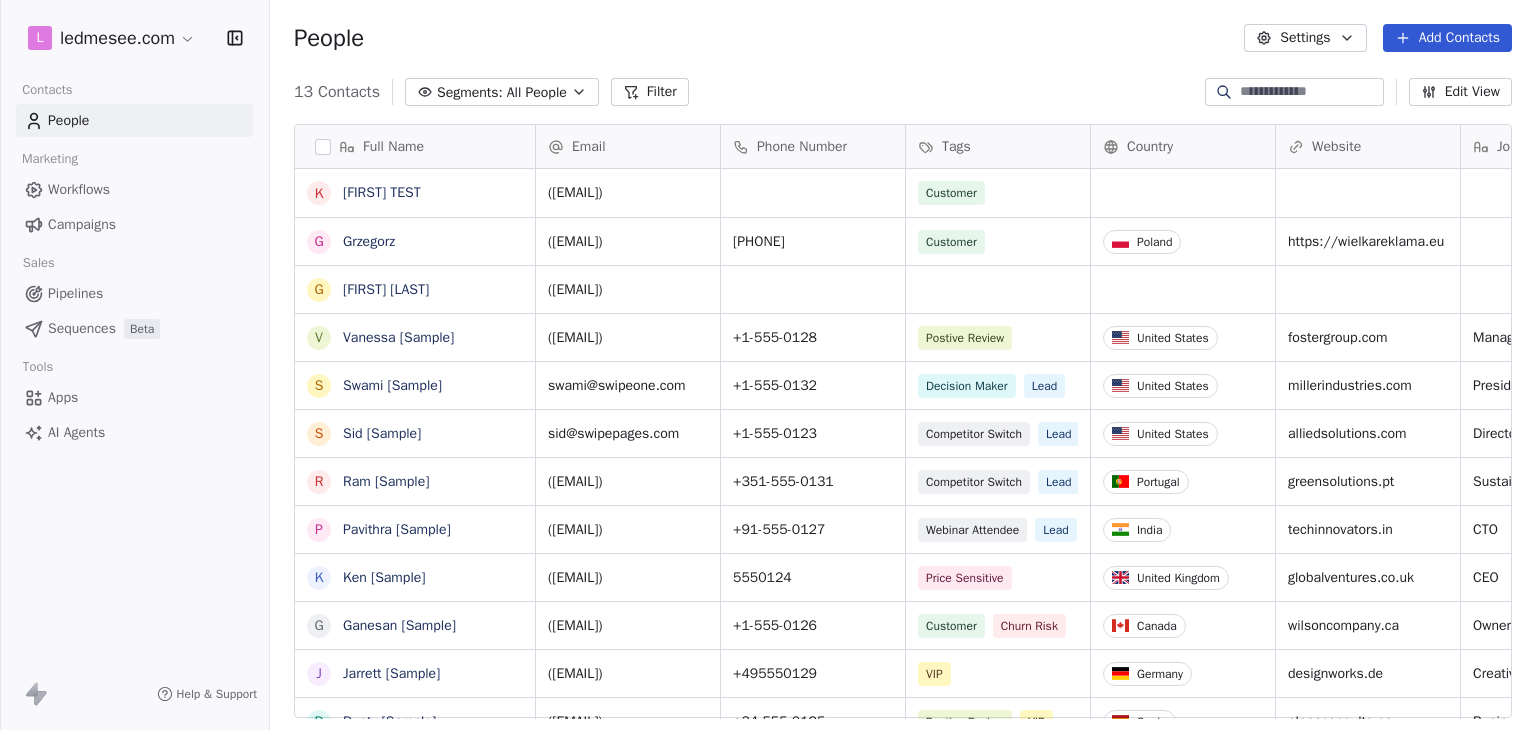 scroll, scrollTop: 16, scrollLeft: 16, axis: both 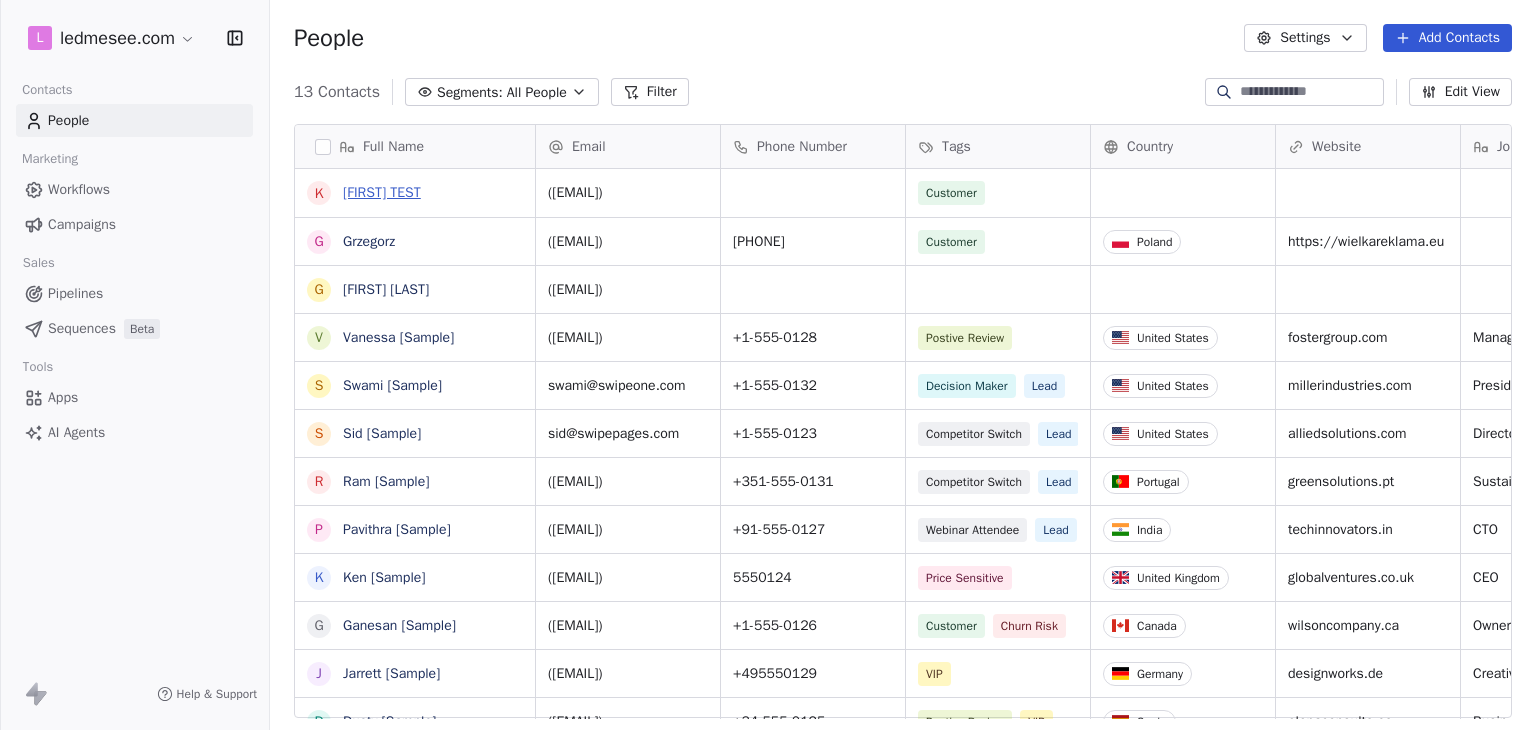 click on "[FIRST] TEST" at bounding box center (382, 192) 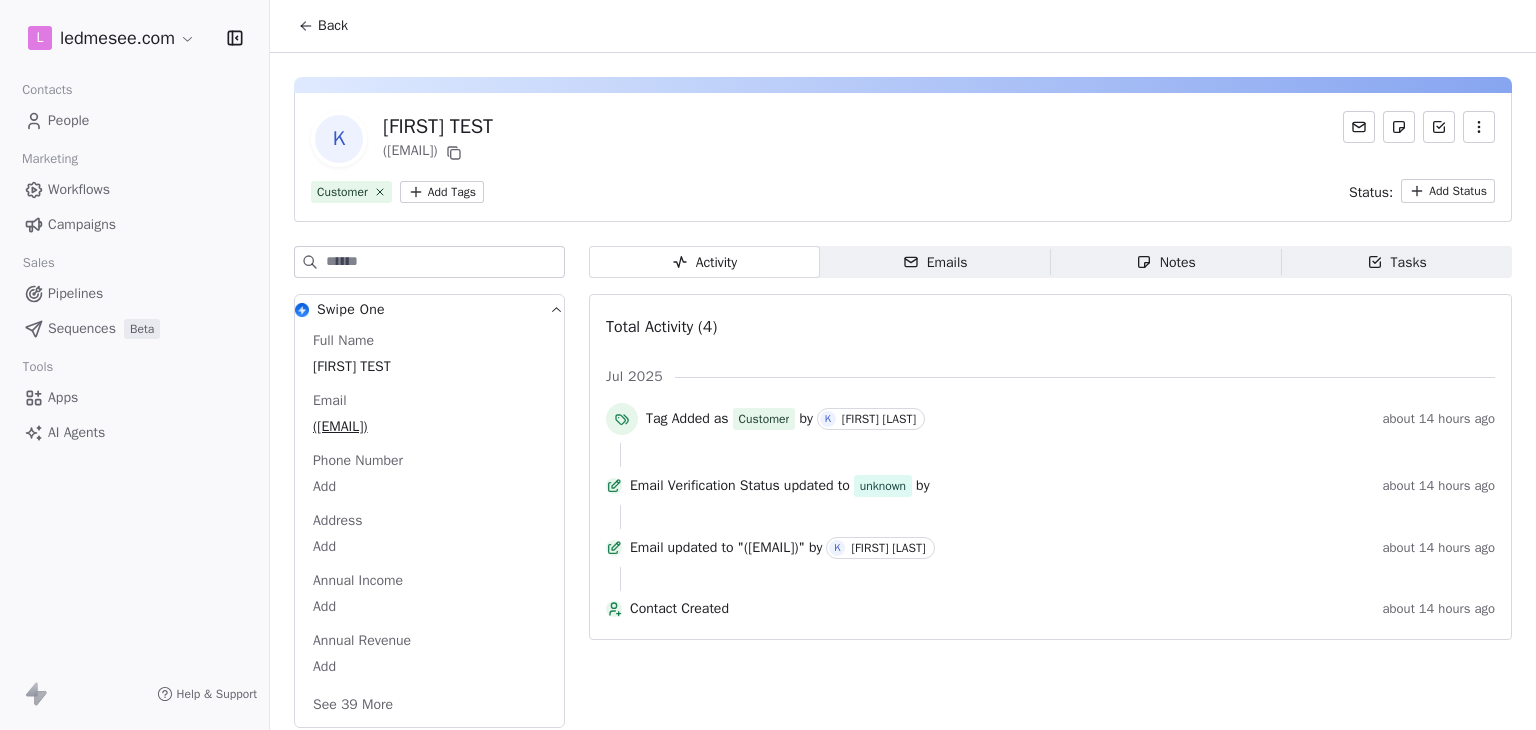 click on "Emails Emails" at bounding box center [935, 262] 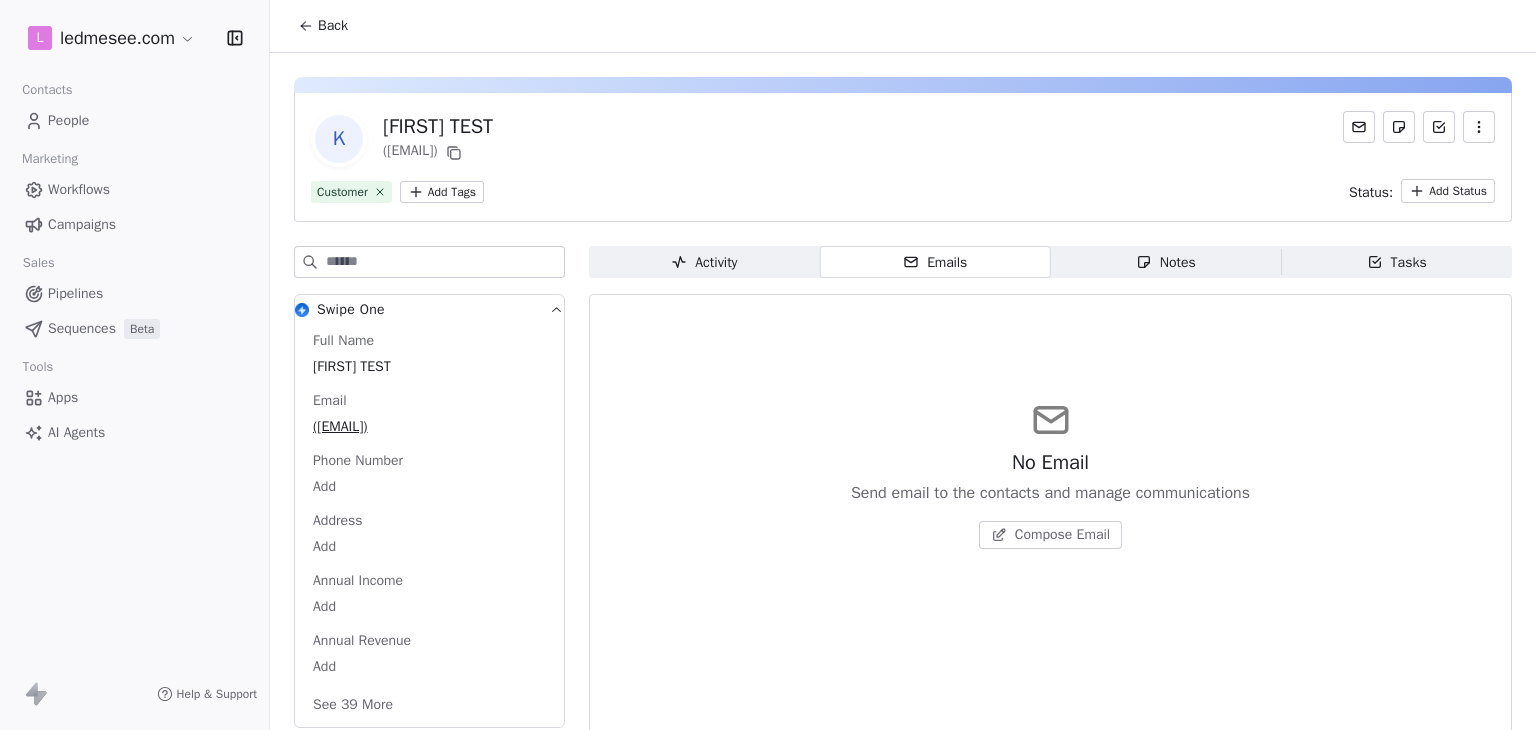 type 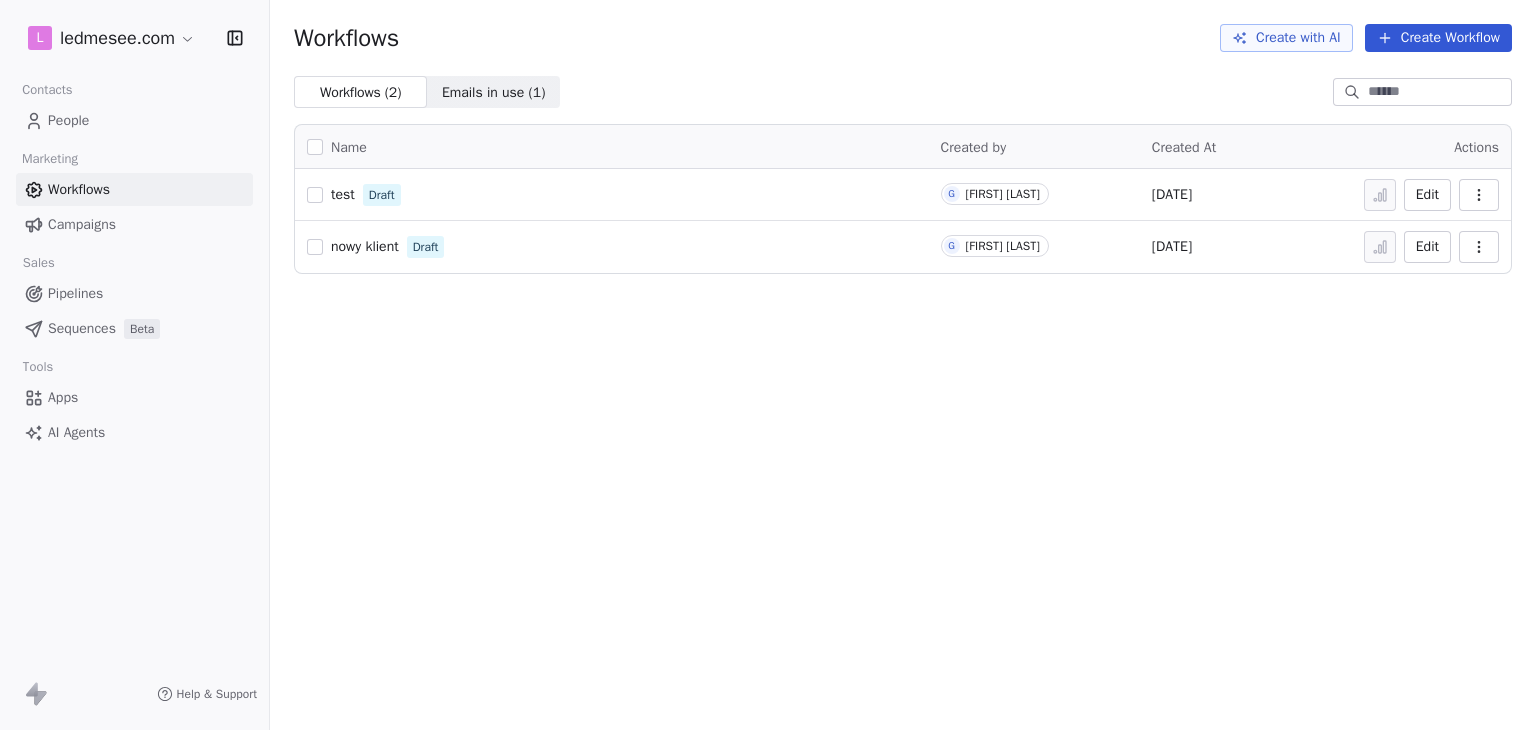 click on "Campaigns" at bounding box center [82, 224] 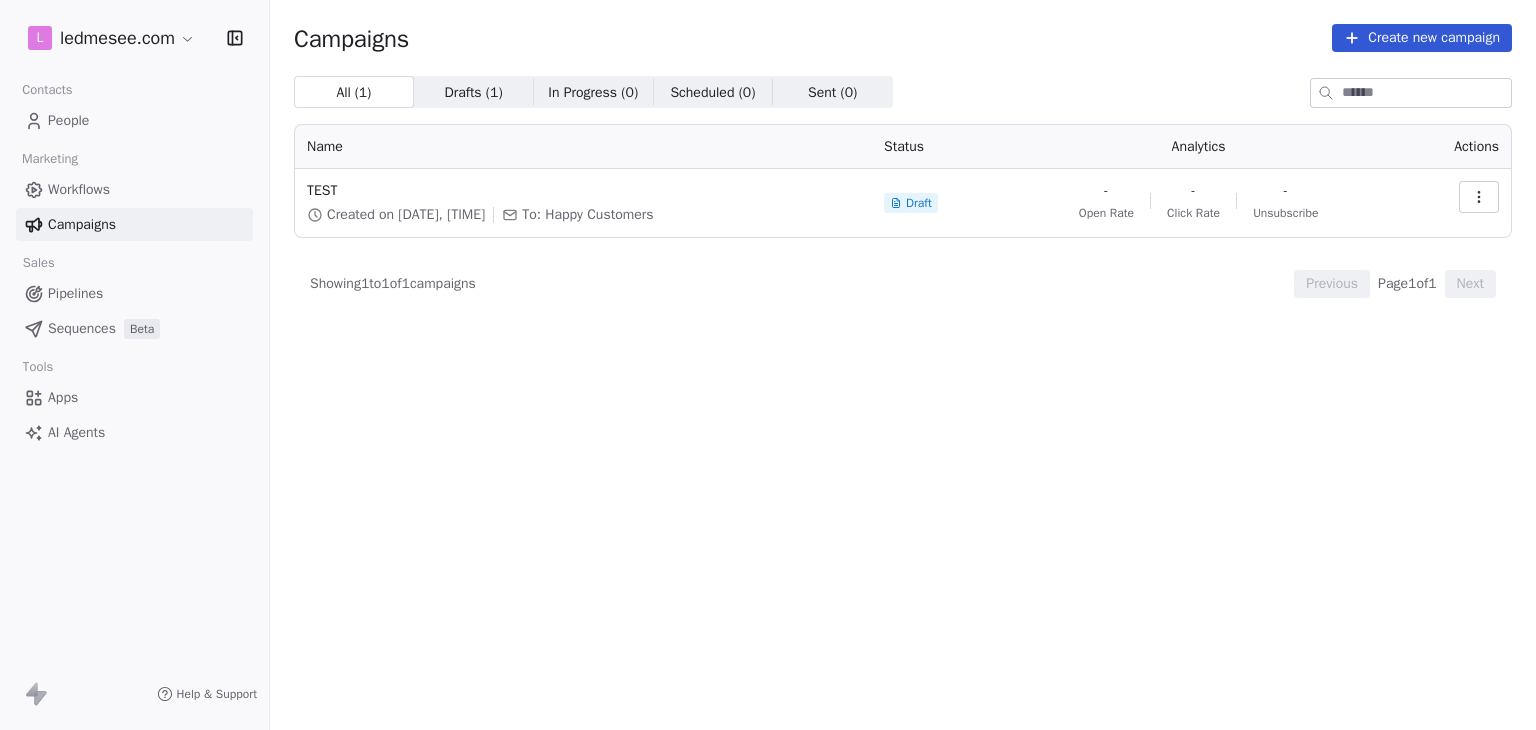 click on "Workflows" at bounding box center (79, 189) 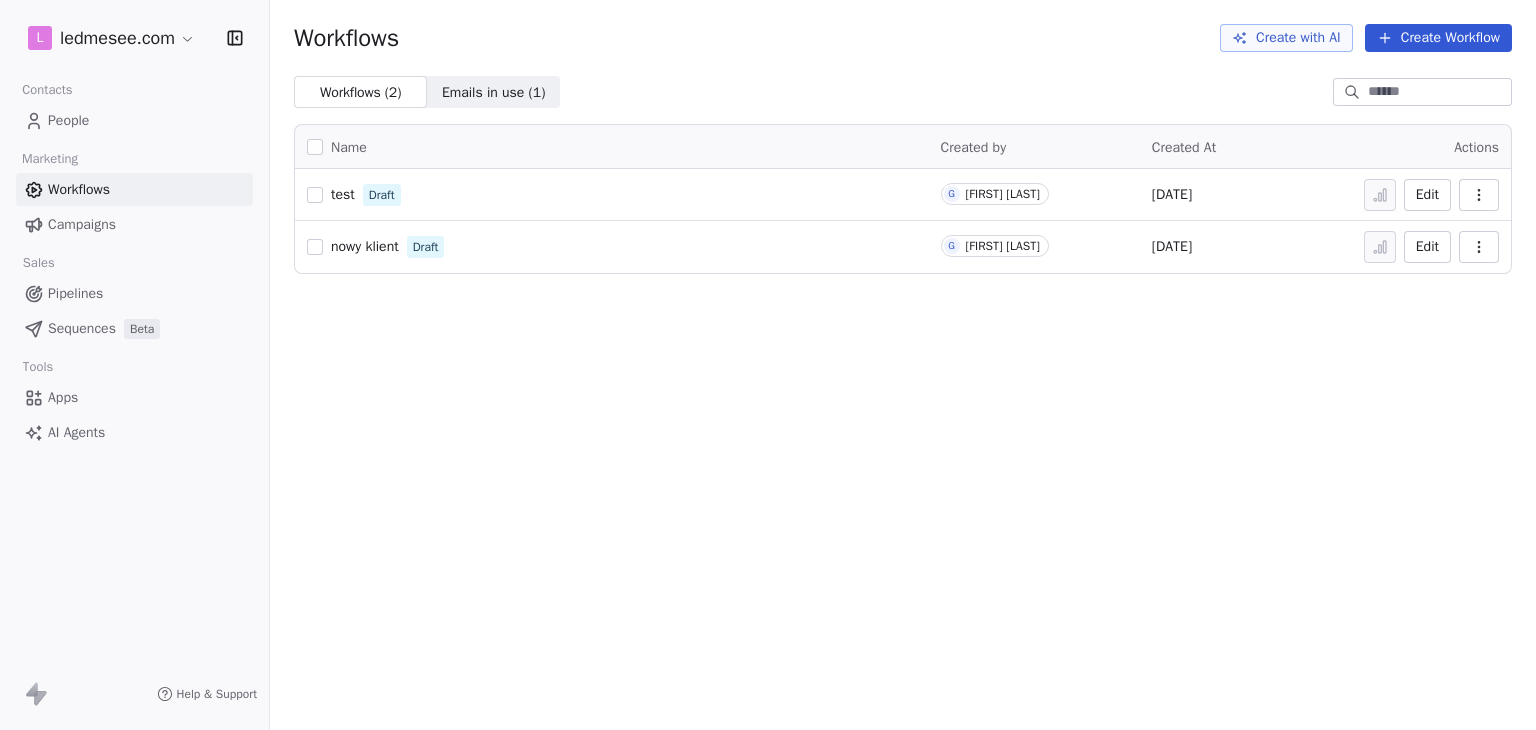 click on "test" at bounding box center [343, 194] 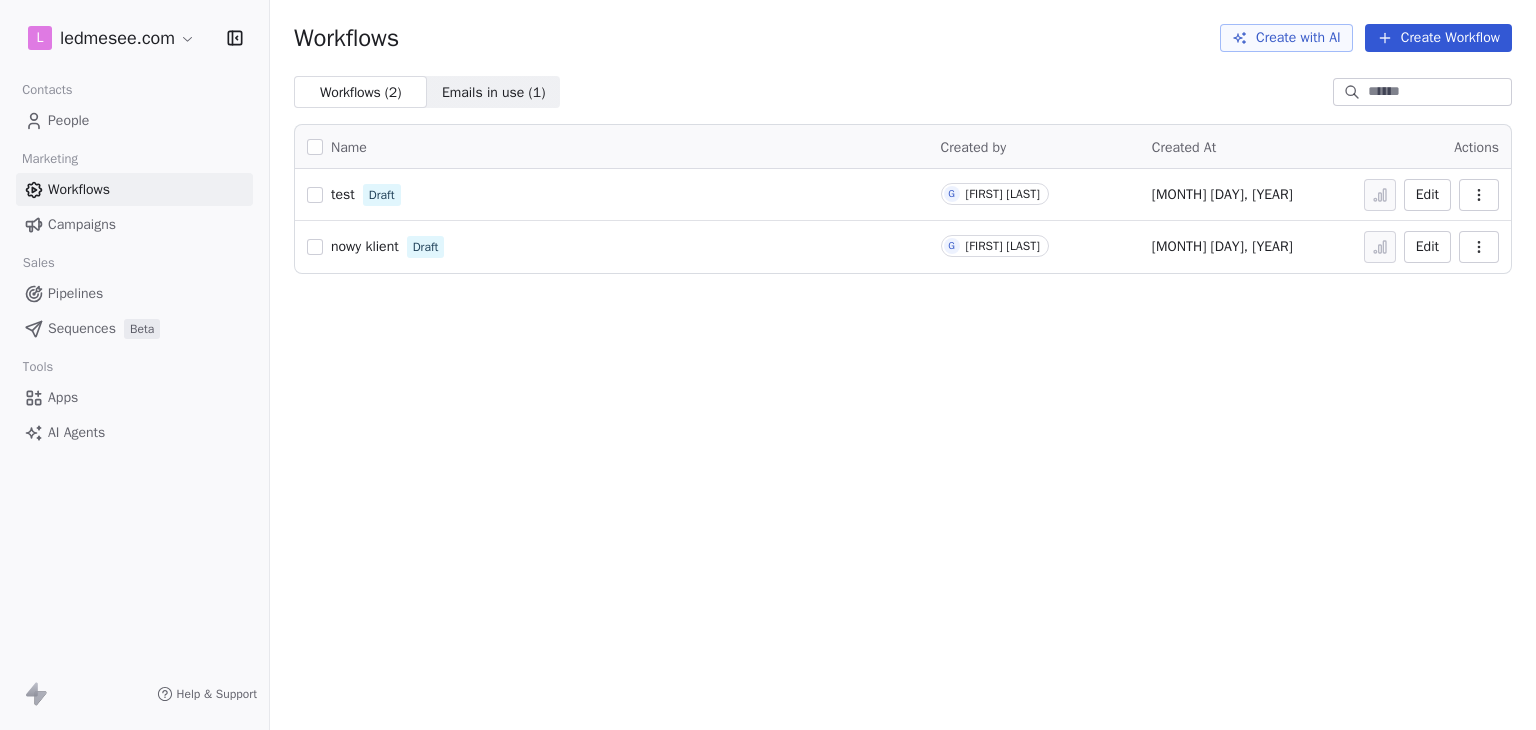 scroll, scrollTop: 0, scrollLeft: 0, axis: both 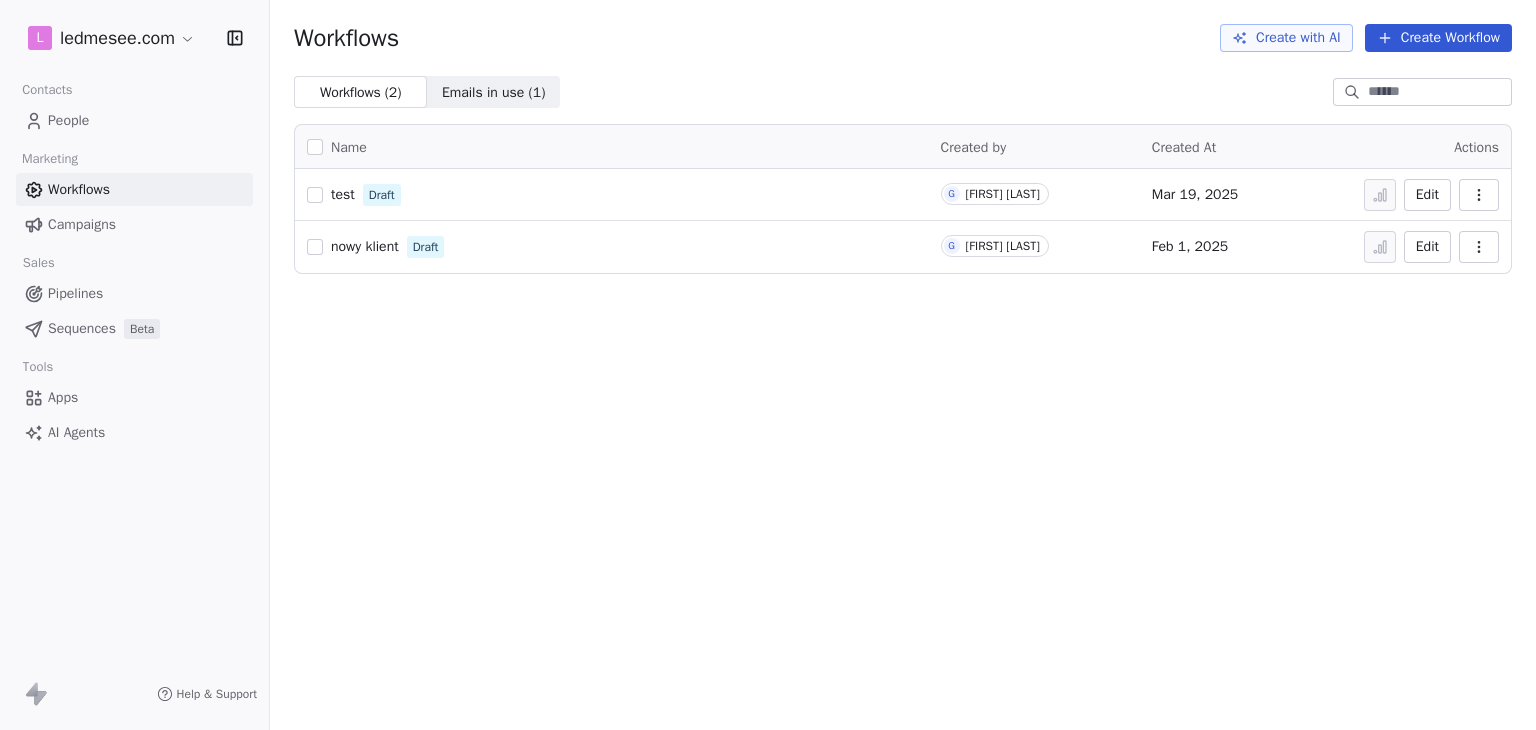 click on "l ledmesee.com Contacts People Marketing Workflows Campaigns Sales Pipelines Sequences Beta Tools Apps AI Agents Help & Support Workflows  Create with AI  Create Workflow Workflows ( 2 ) Workflows ( 2 ) Emails in use ( 1 ) Emails in use ( 1 ) Name Created by Created At Actions test Draft G Grzegorz Ciosek Mar 19, 2025 Edit nowy klient Draft G Grzegorz Ciosek Feb 1, 2025 Edit" at bounding box center [768, 365] 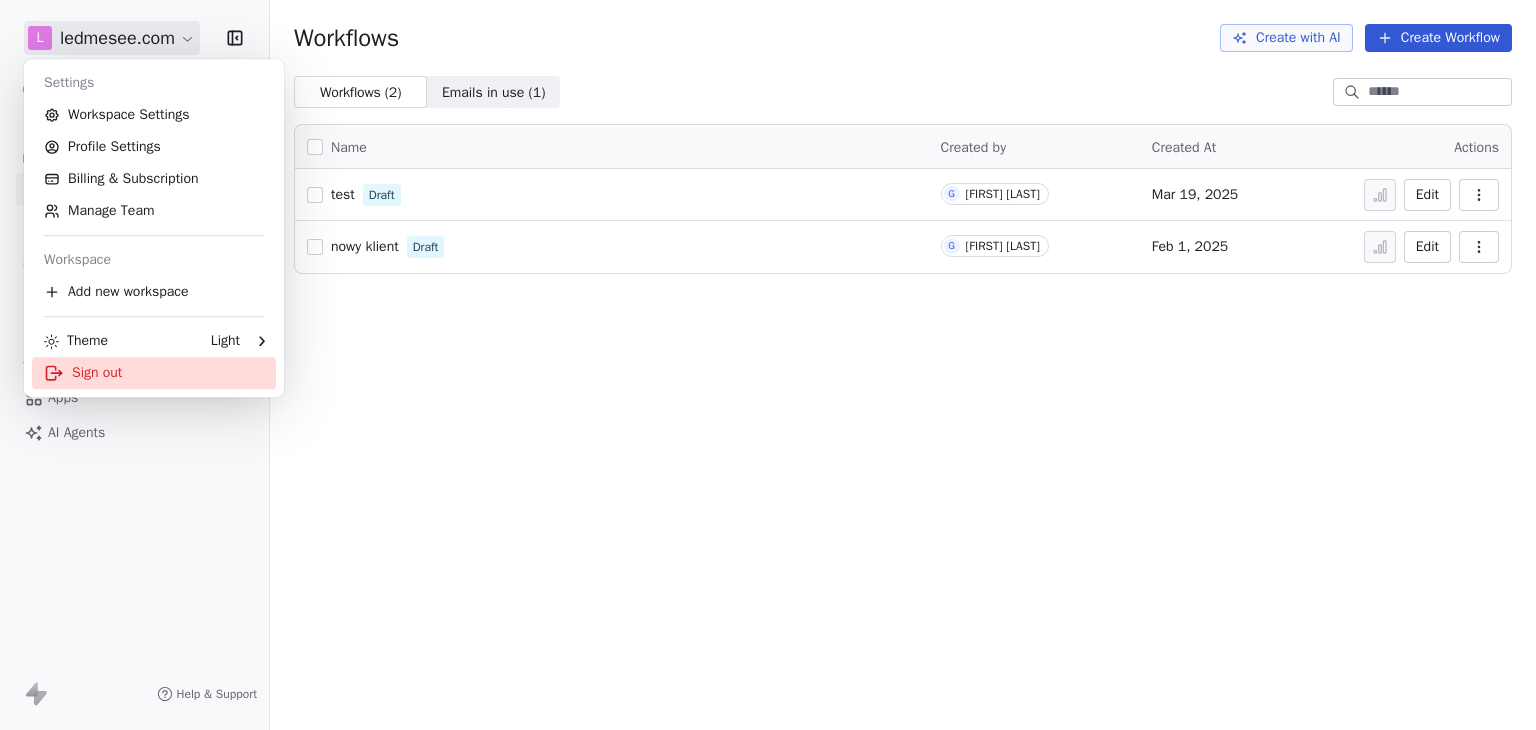 click on "Sign out" at bounding box center (154, 373) 